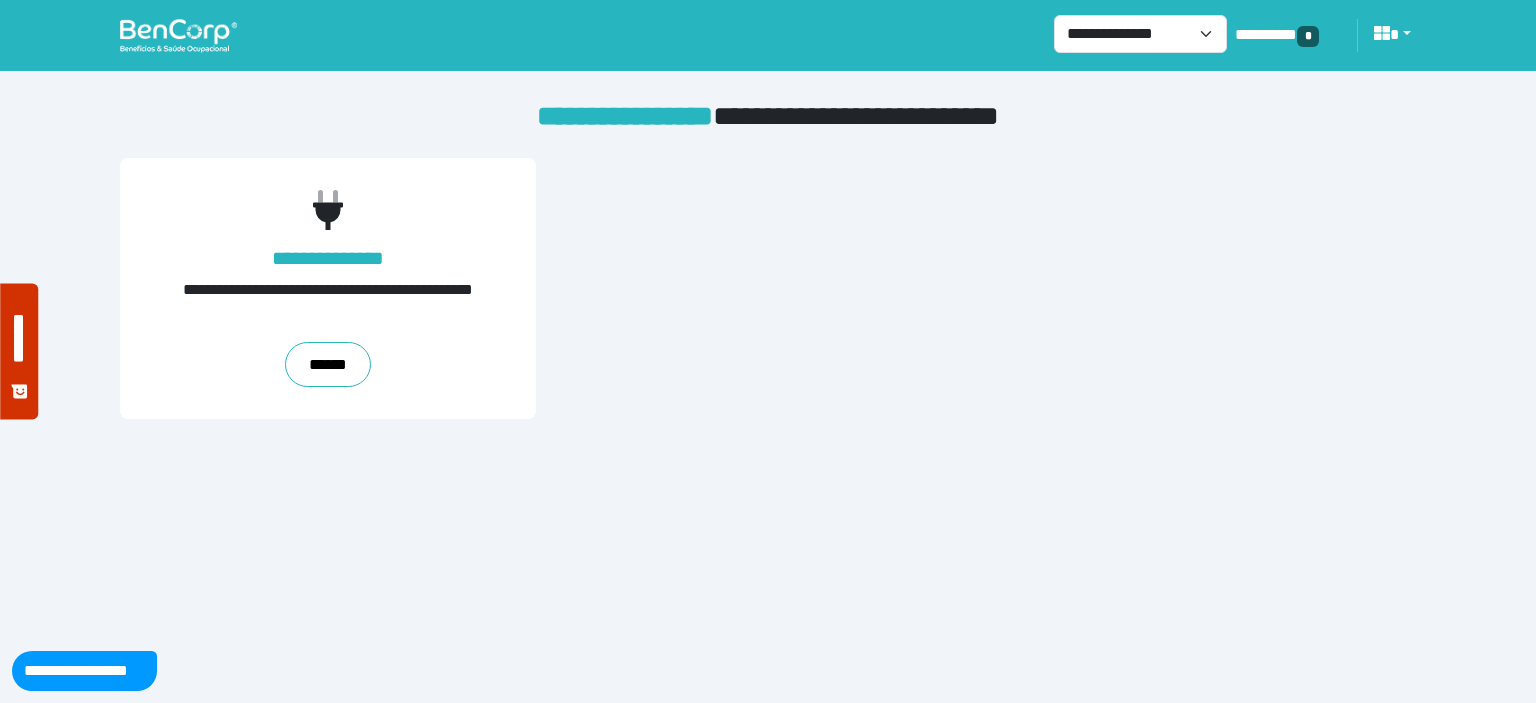 scroll, scrollTop: 0, scrollLeft: 0, axis: both 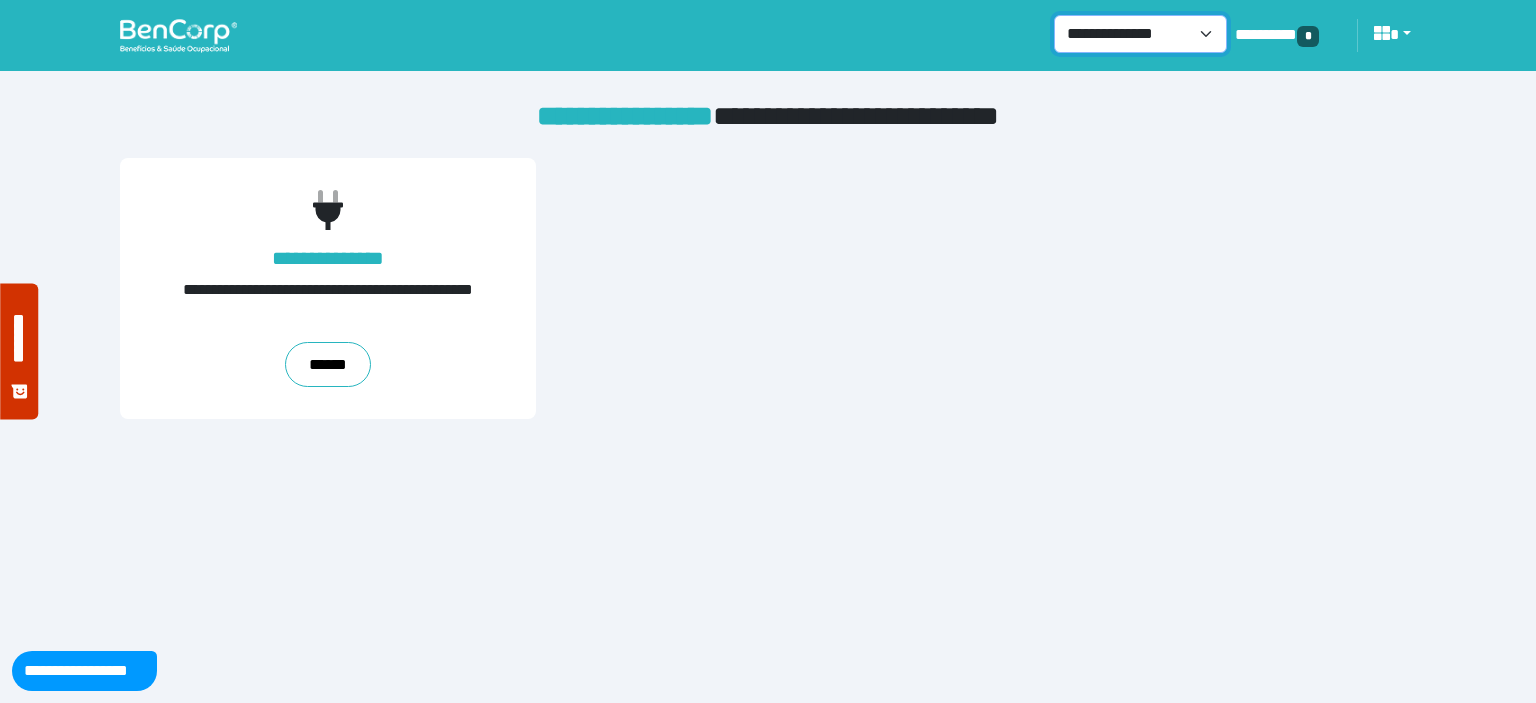 click on "**********" at bounding box center (1140, 34) 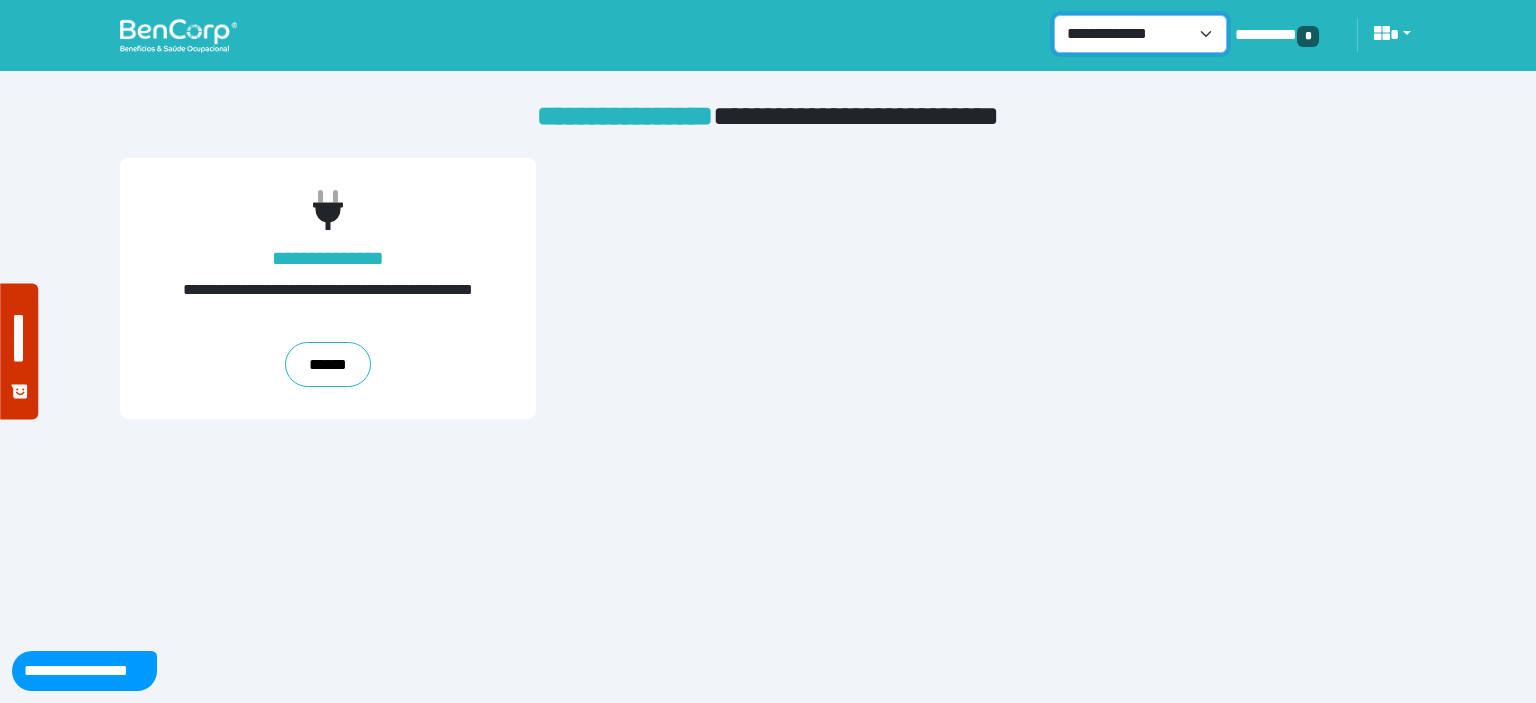 click on "**********" at bounding box center (1140, 34) 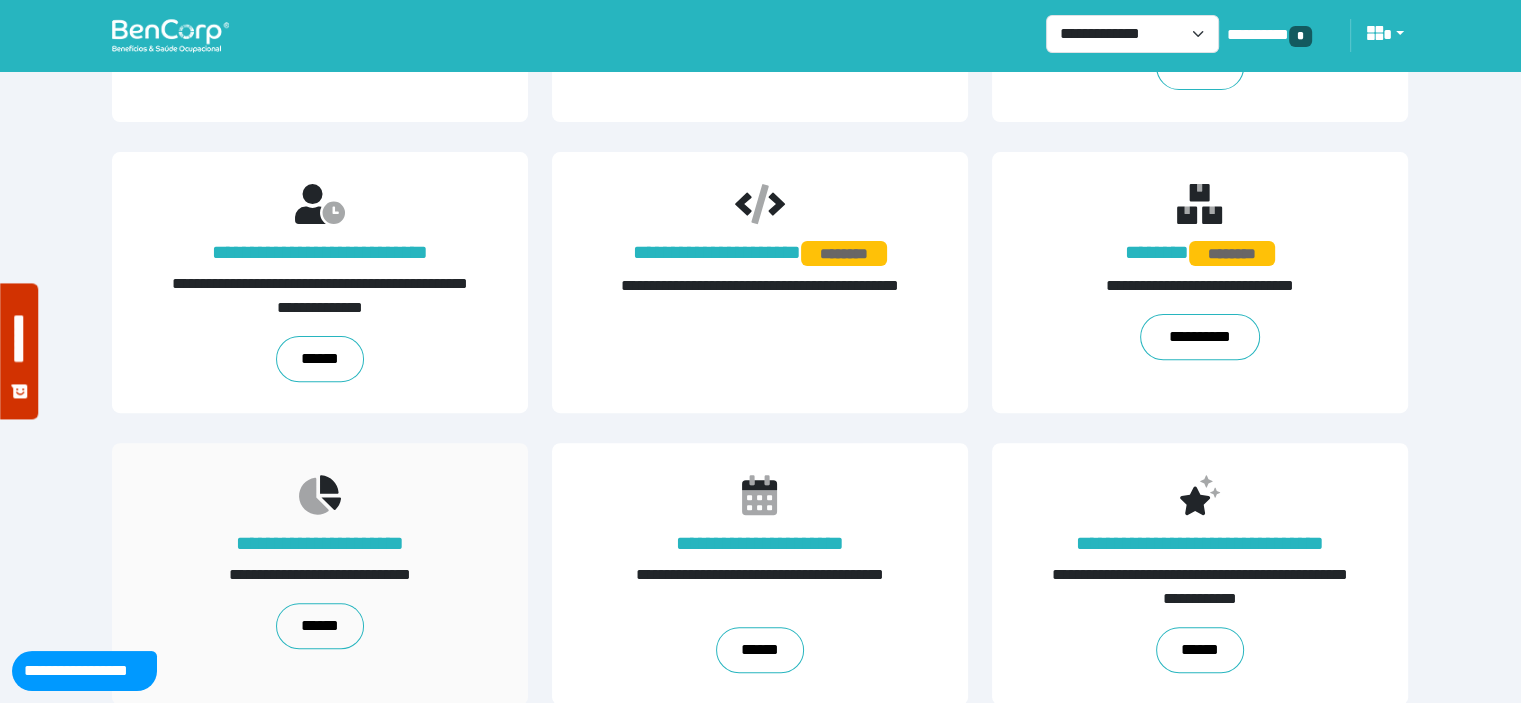 scroll, scrollTop: 600, scrollLeft: 0, axis: vertical 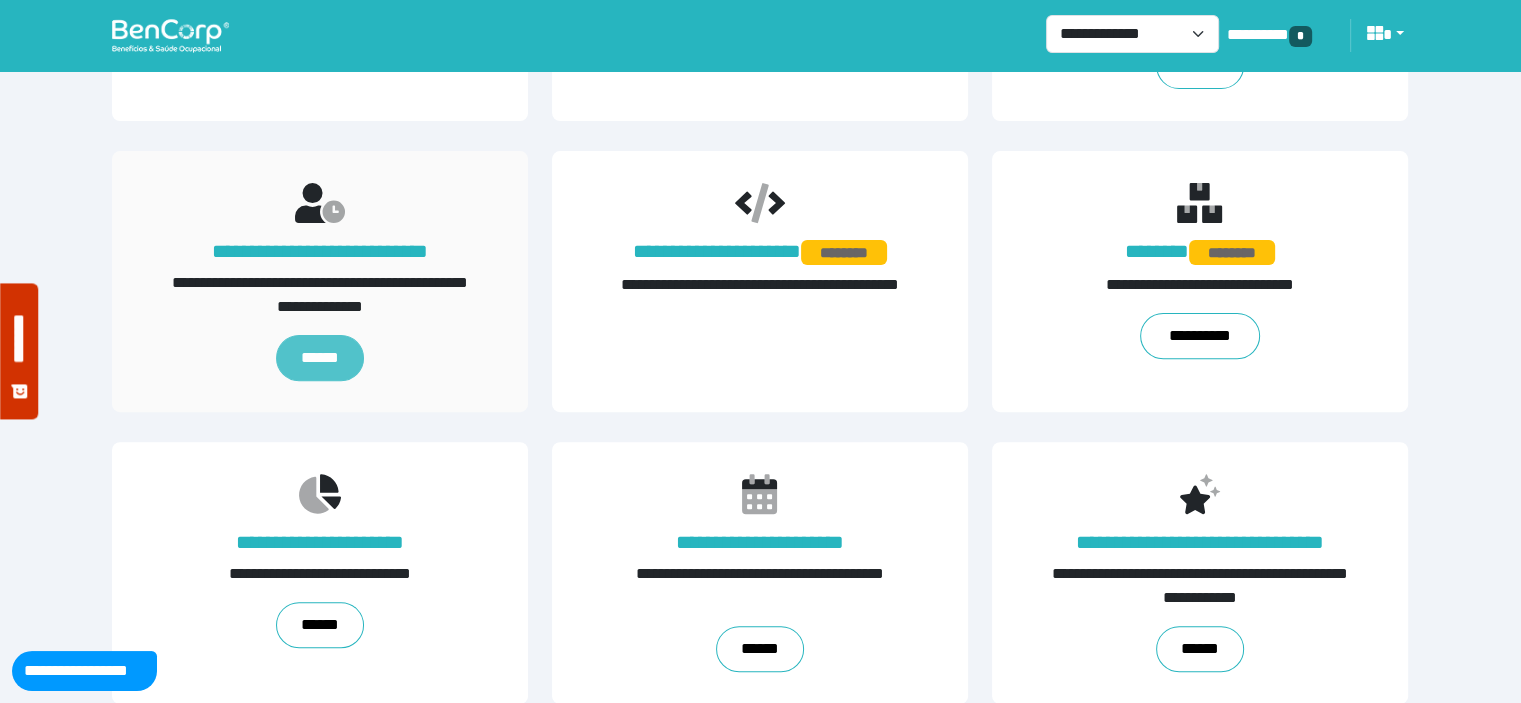 click on "******" at bounding box center [320, 358] 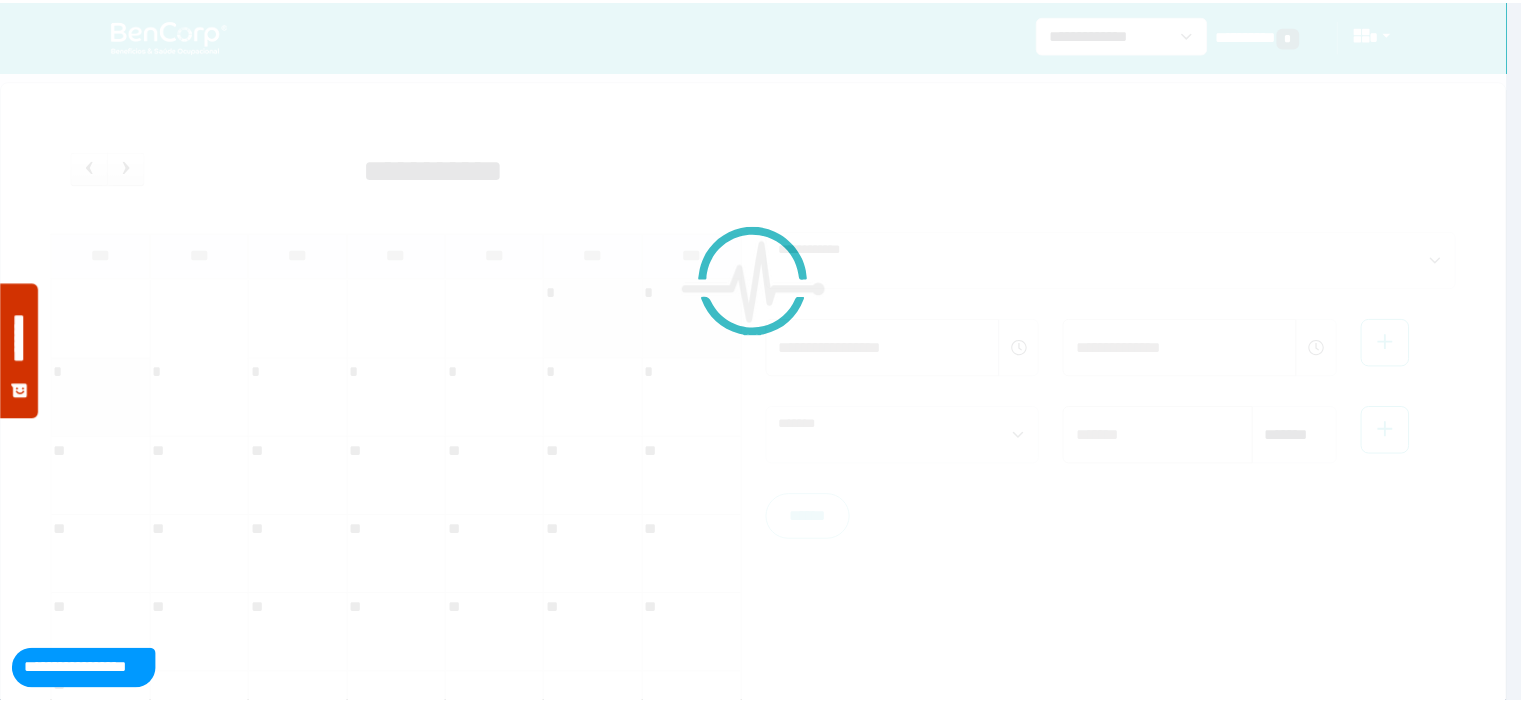 scroll, scrollTop: 0, scrollLeft: 0, axis: both 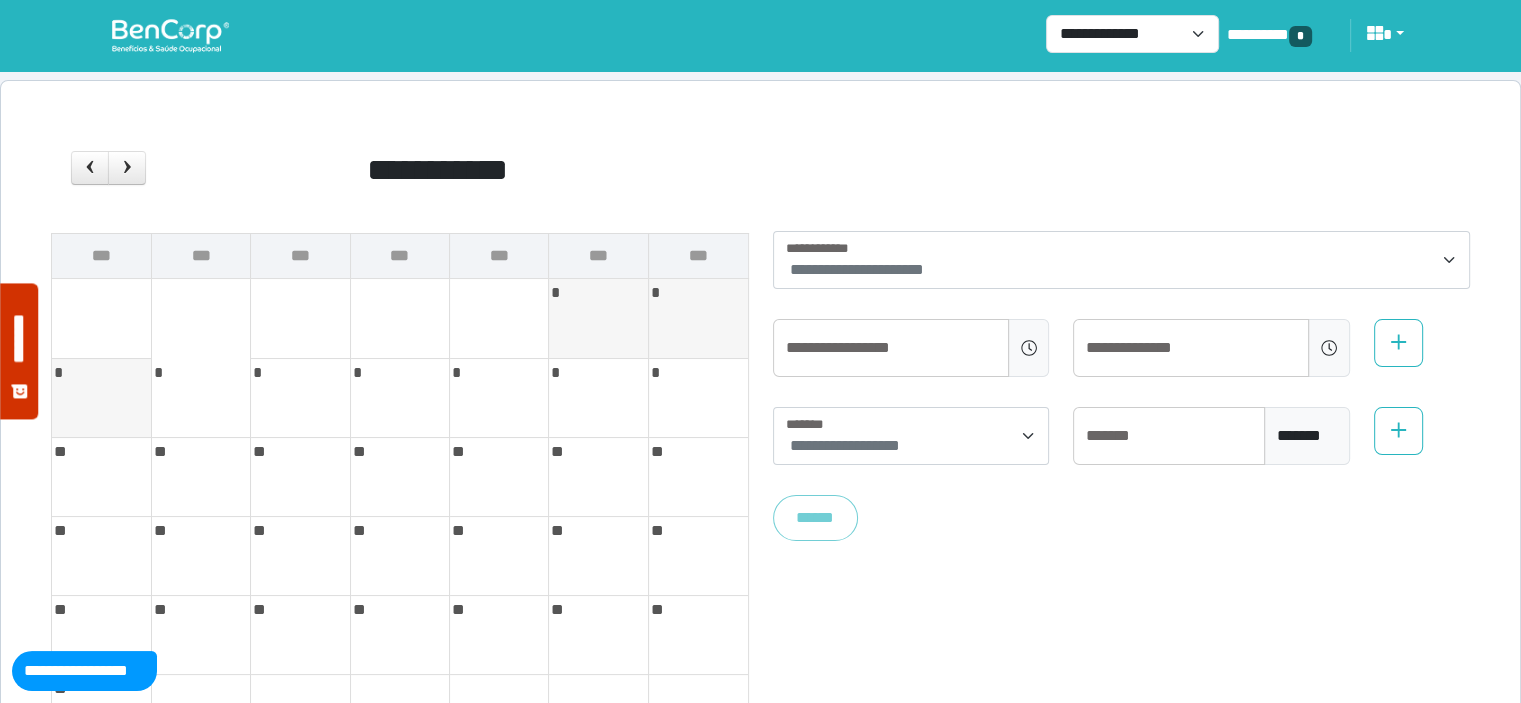 click on "**********" at bounding box center (857, 269) 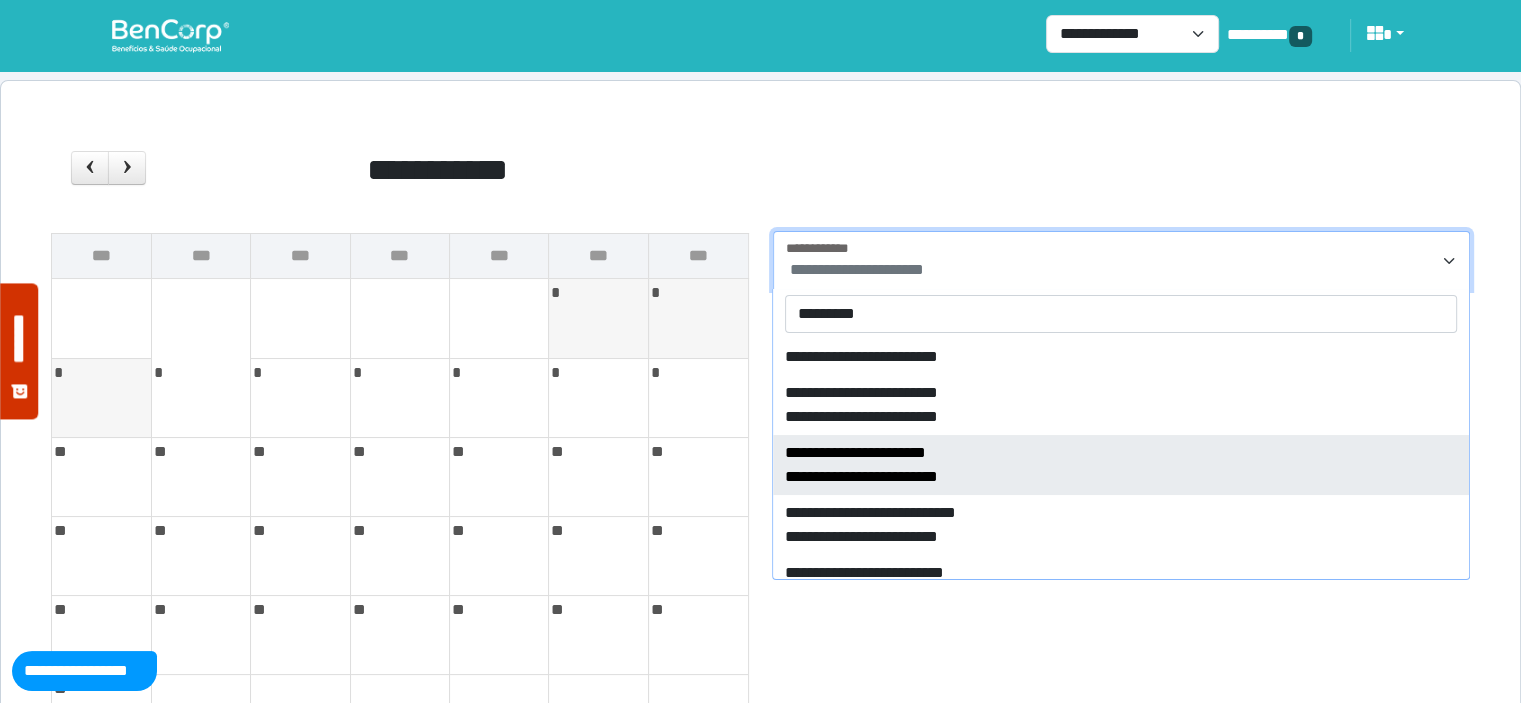 scroll, scrollTop: 396, scrollLeft: 0, axis: vertical 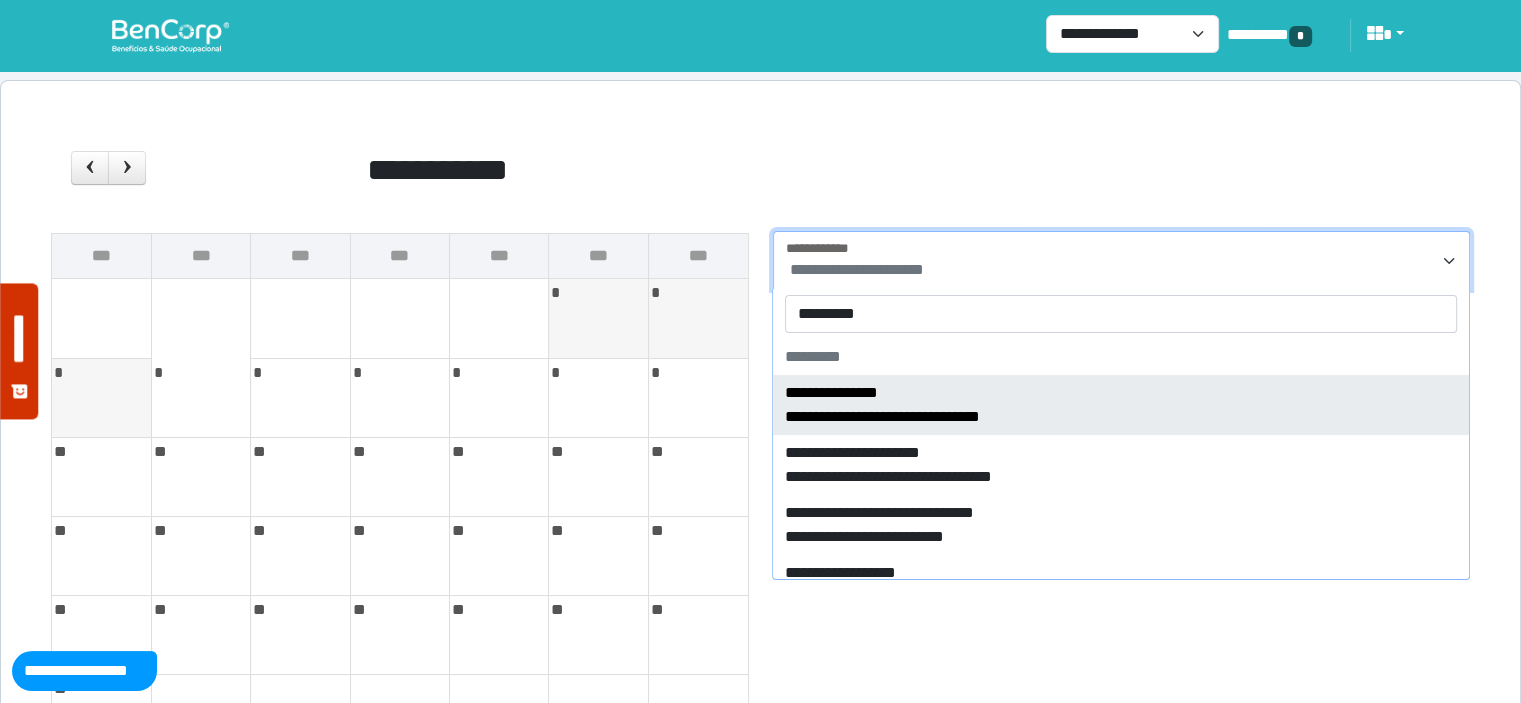 click on "********" at bounding box center (1121, 314) 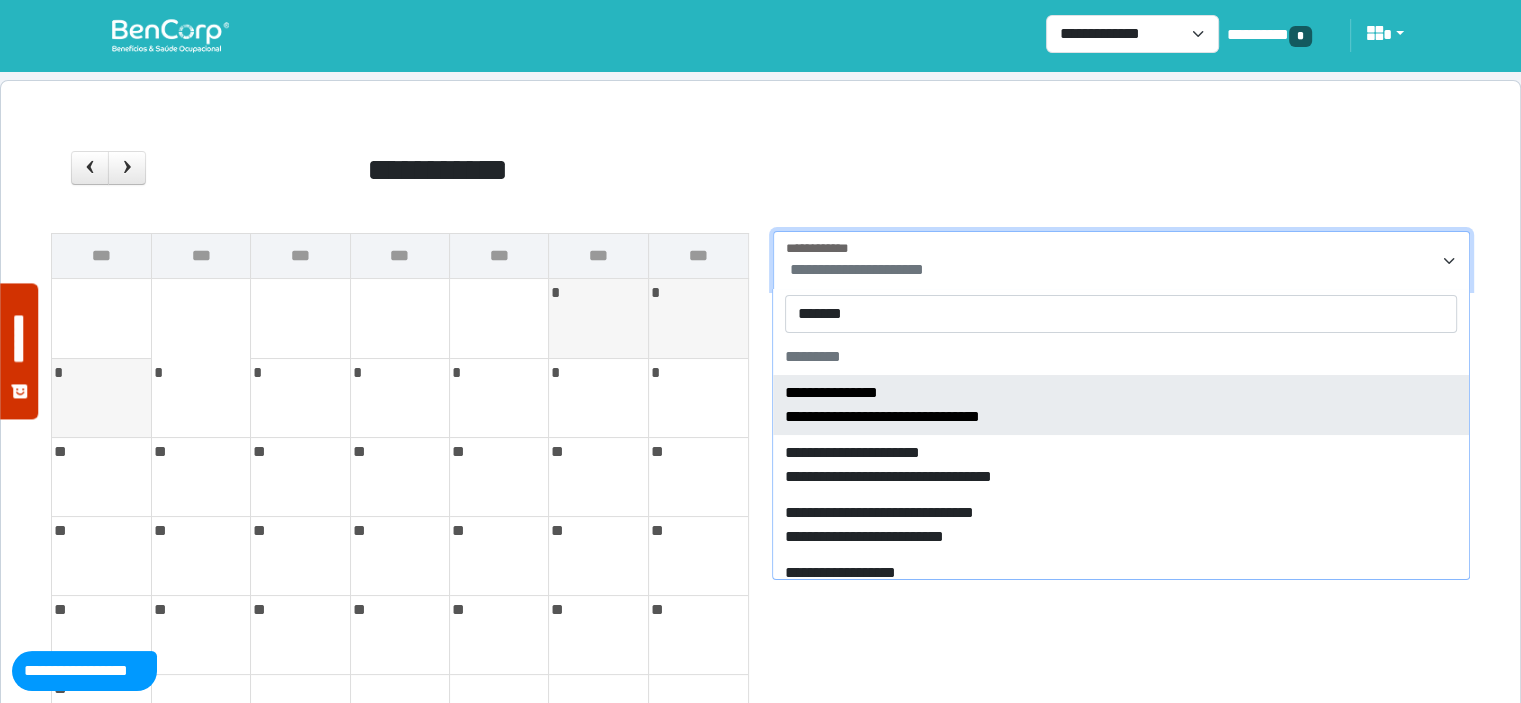 type on "********" 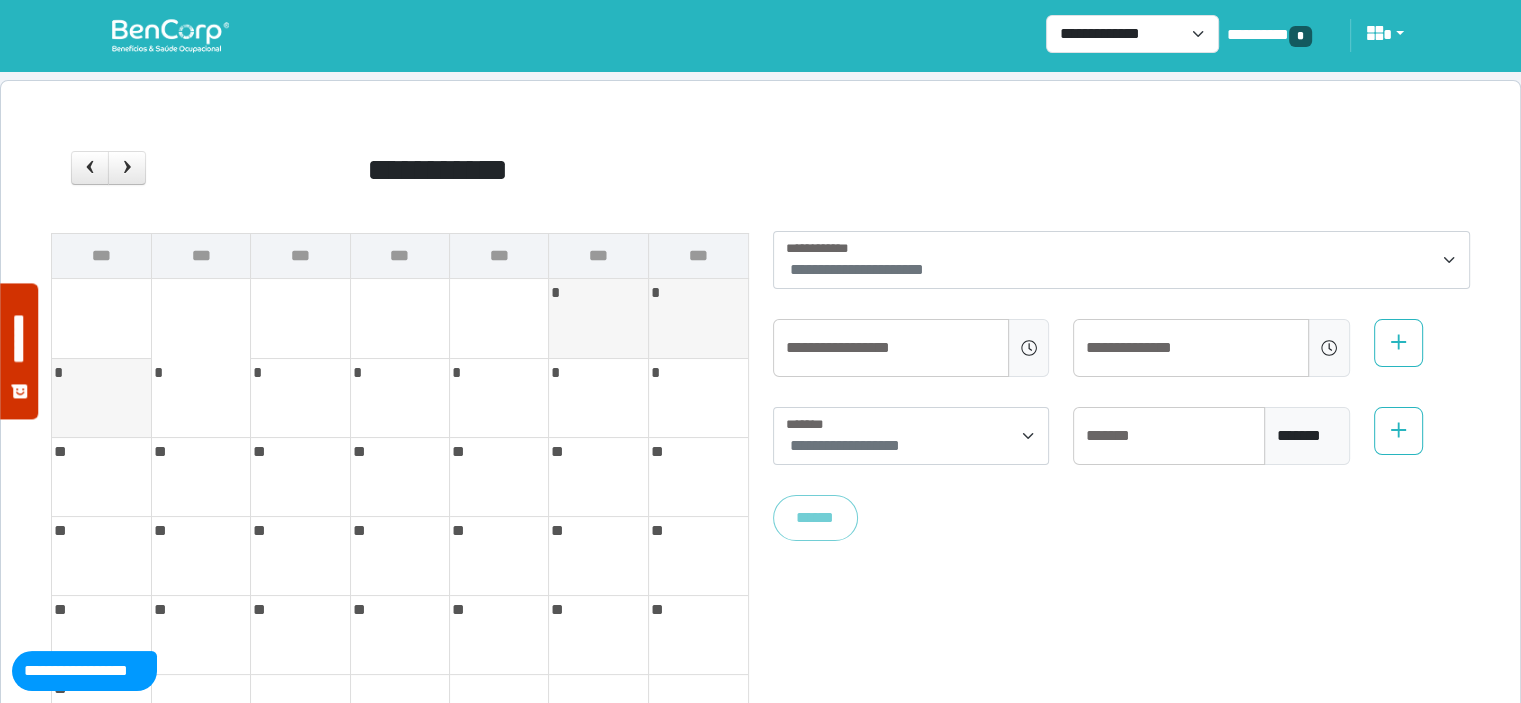 click on "**********" at bounding box center [1122, 442] 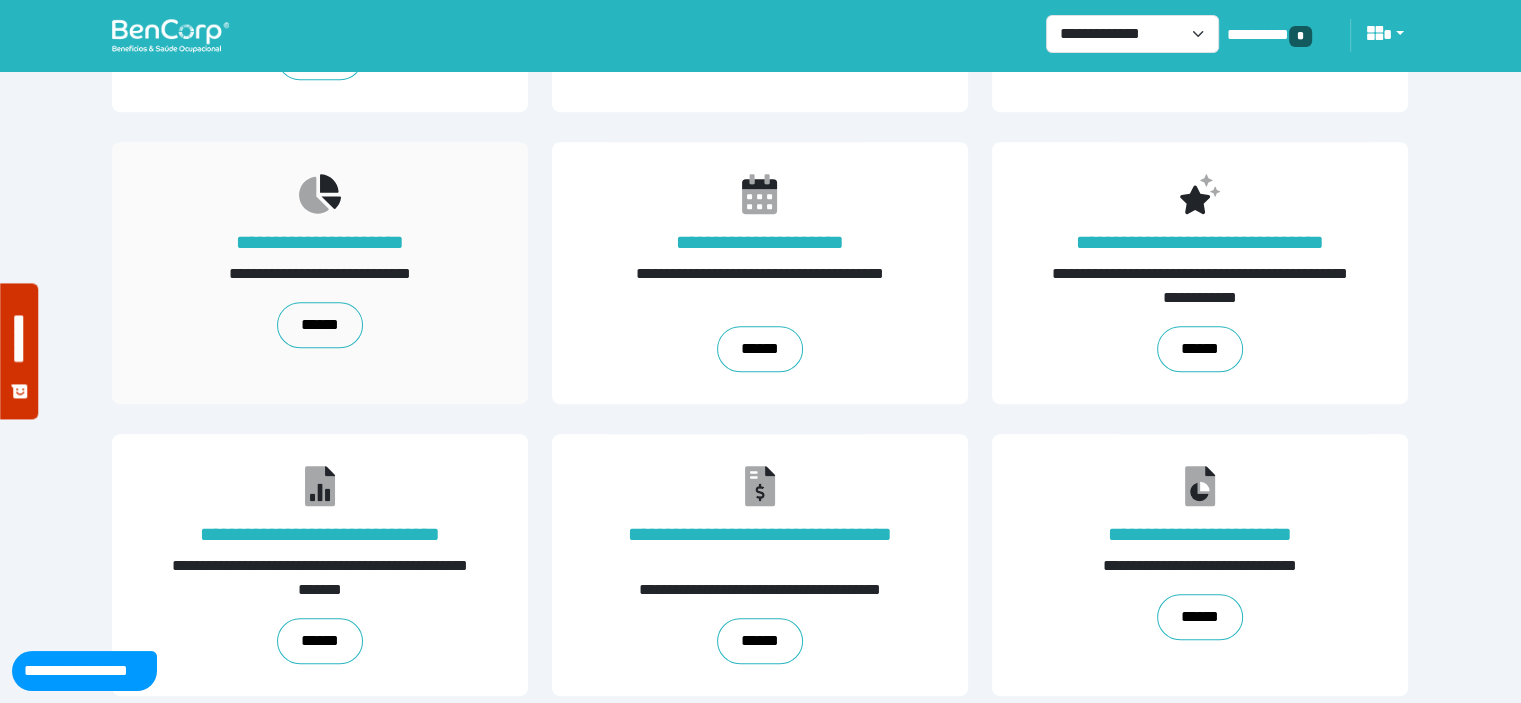 scroll, scrollTop: 700, scrollLeft: 0, axis: vertical 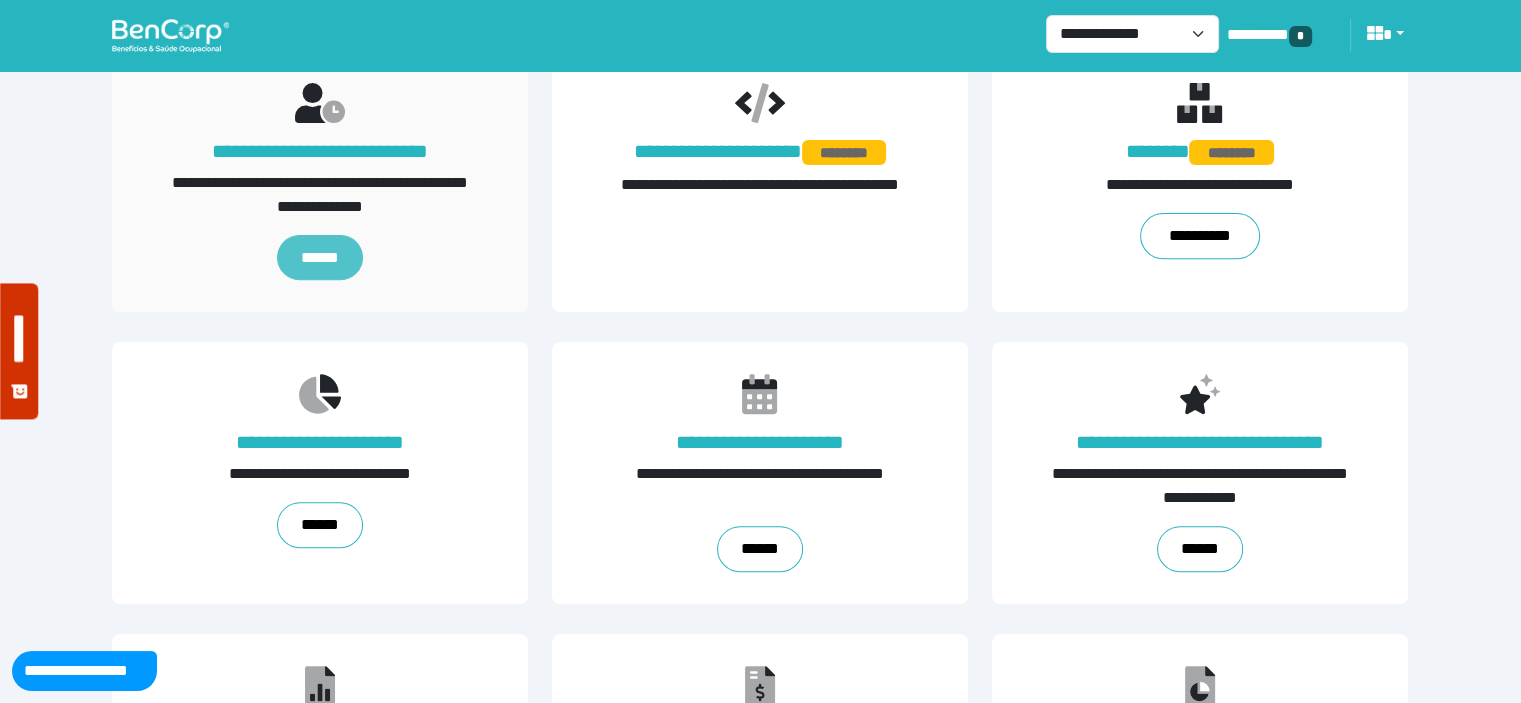 click on "******" at bounding box center [320, 258] 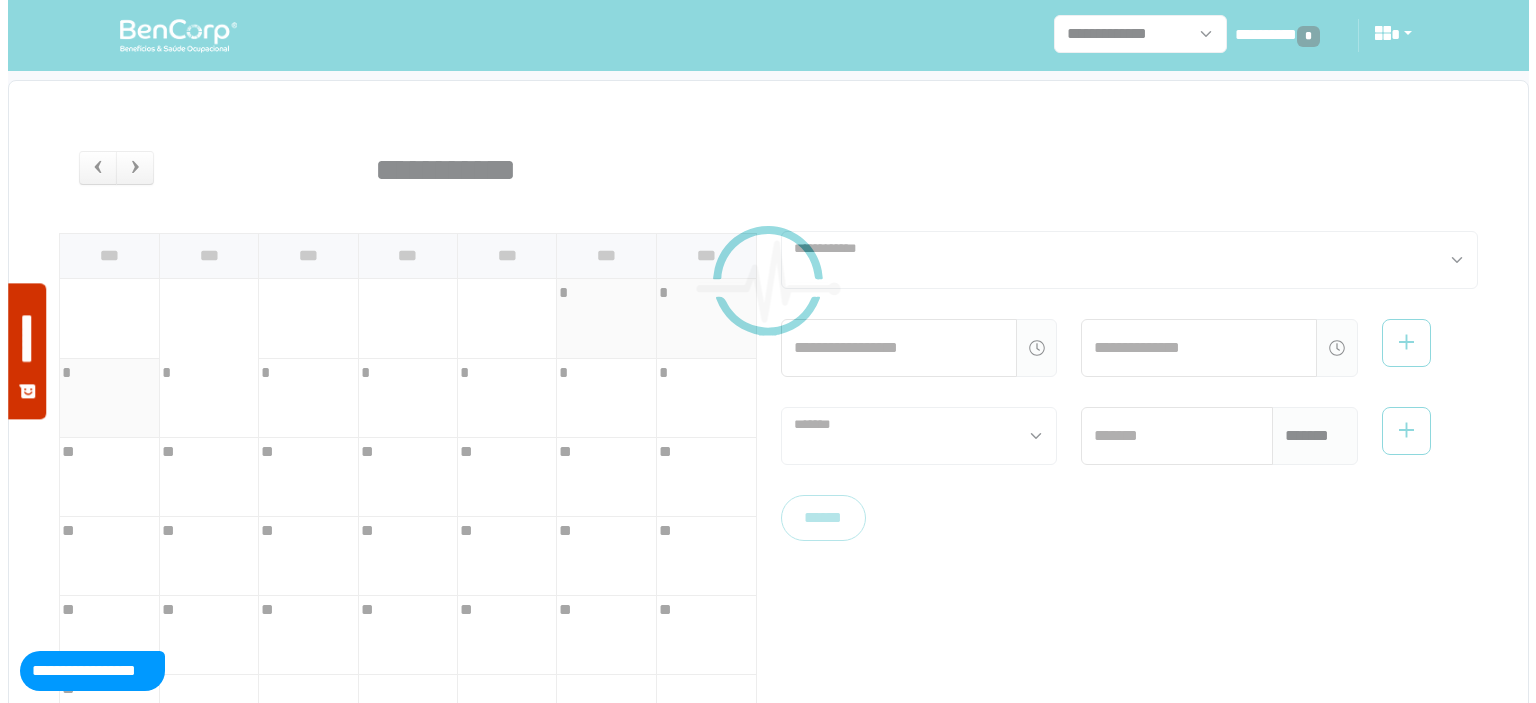 scroll, scrollTop: 0, scrollLeft: 0, axis: both 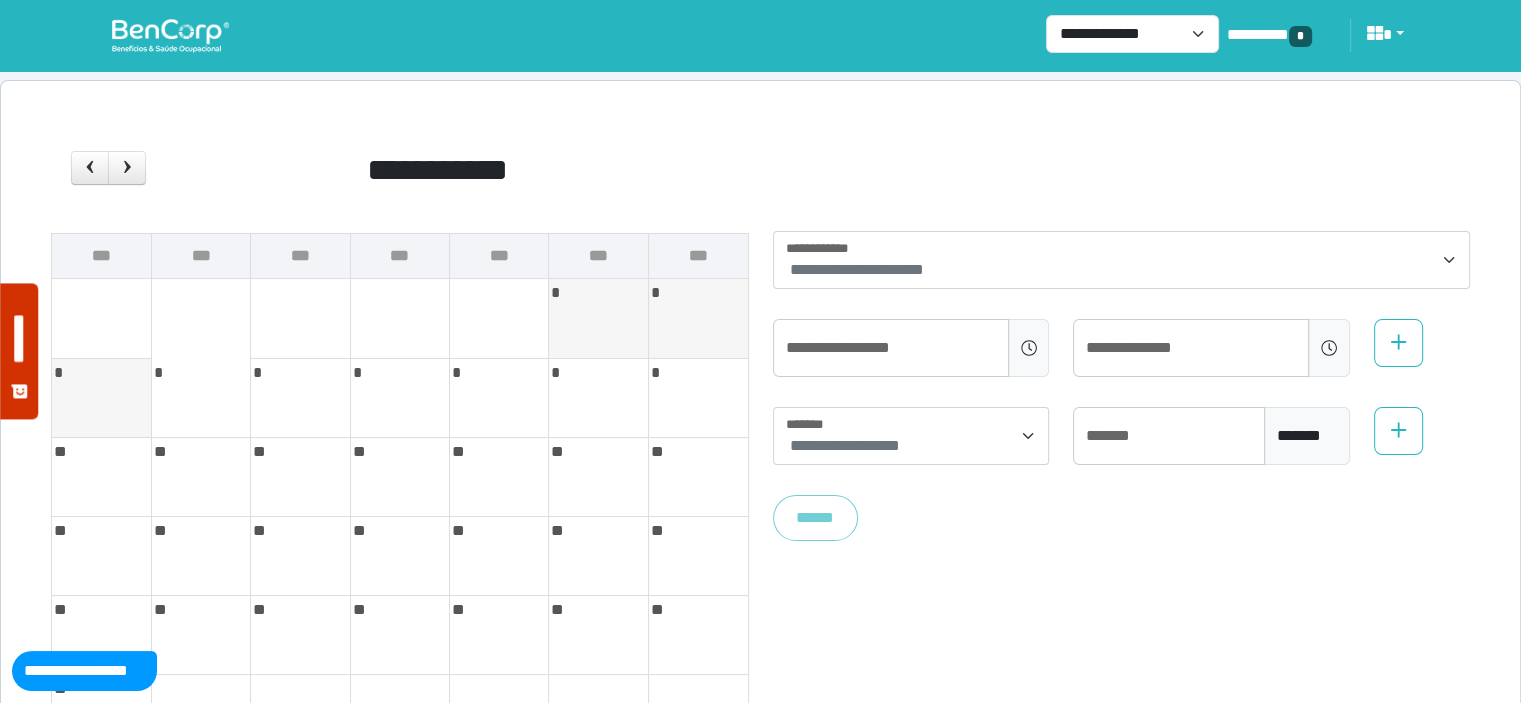click on "**********" at bounding box center [857, 269] 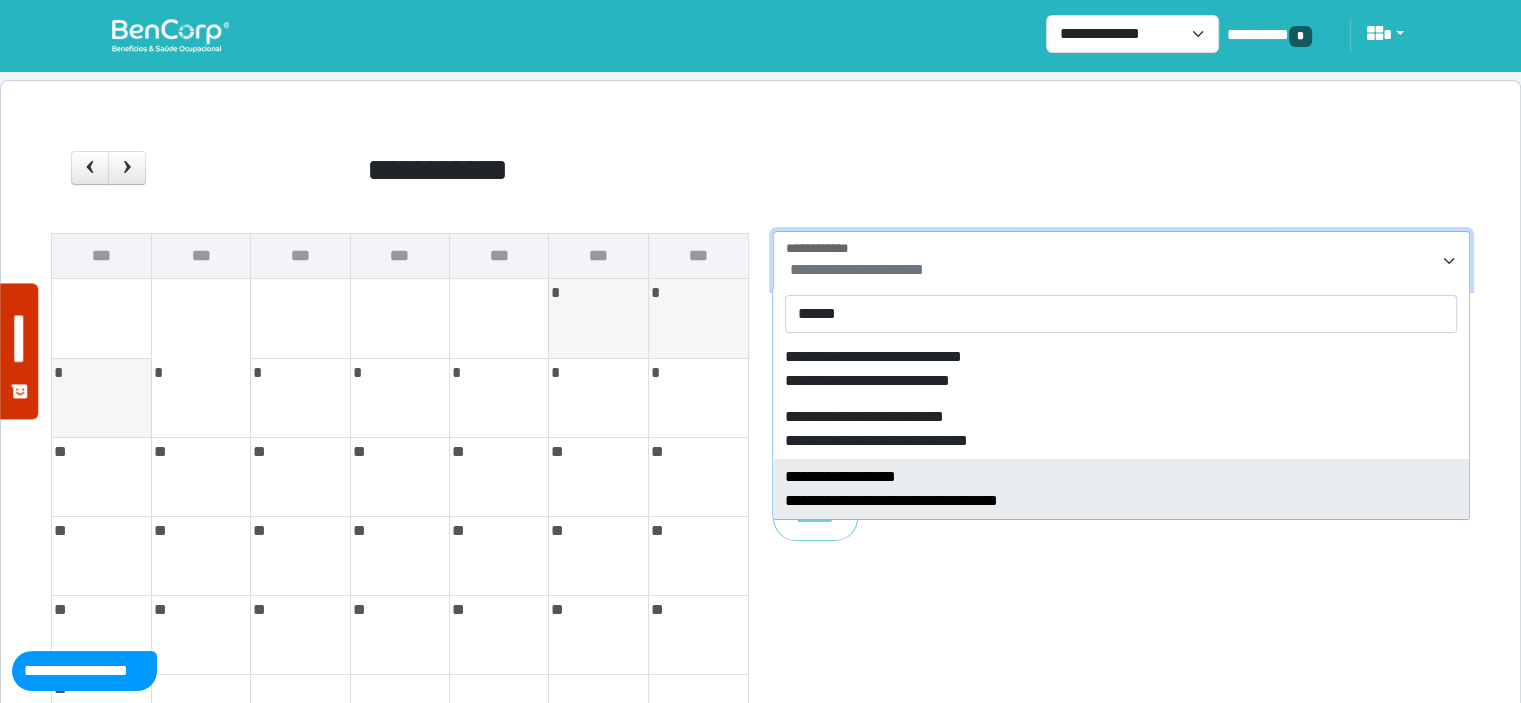 type on "******" 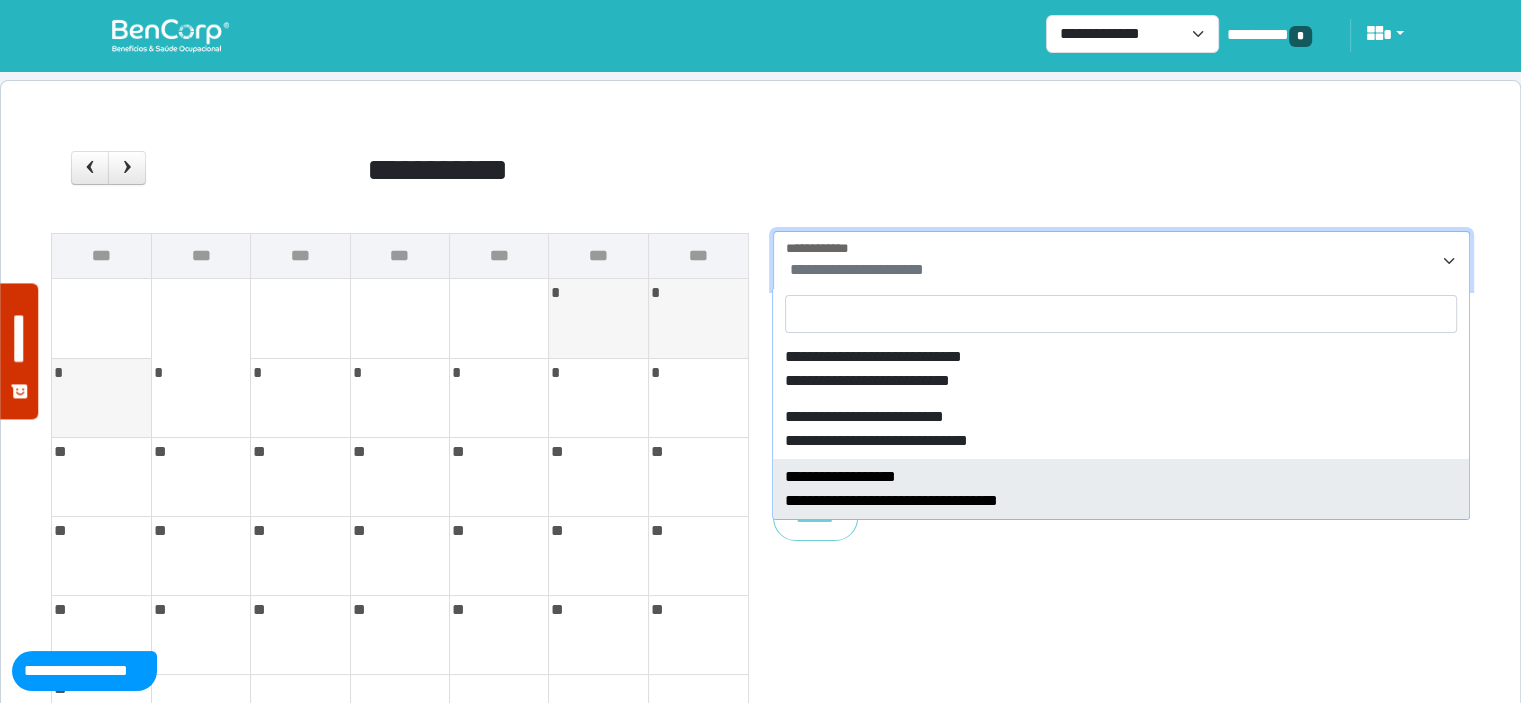 select on "****" 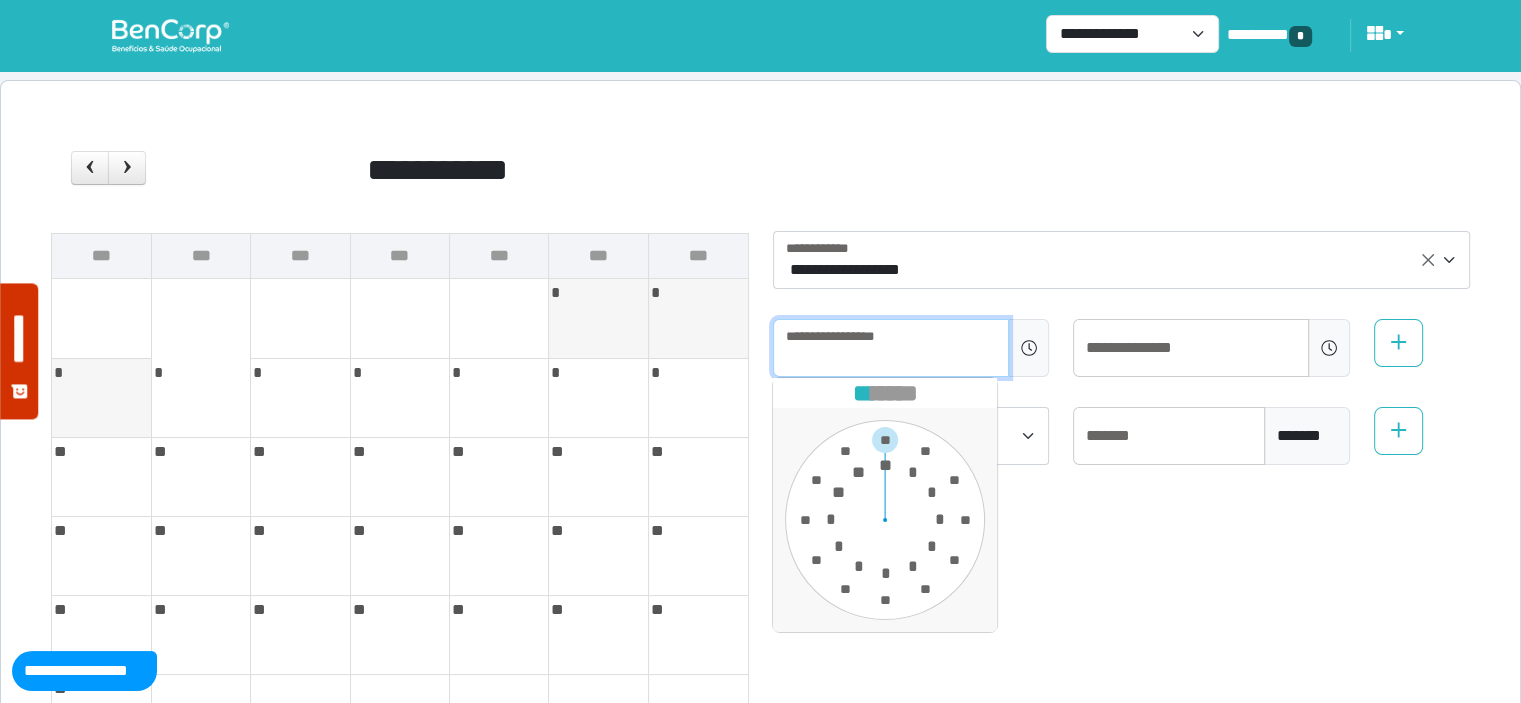 click at bounding box center (891, 348) 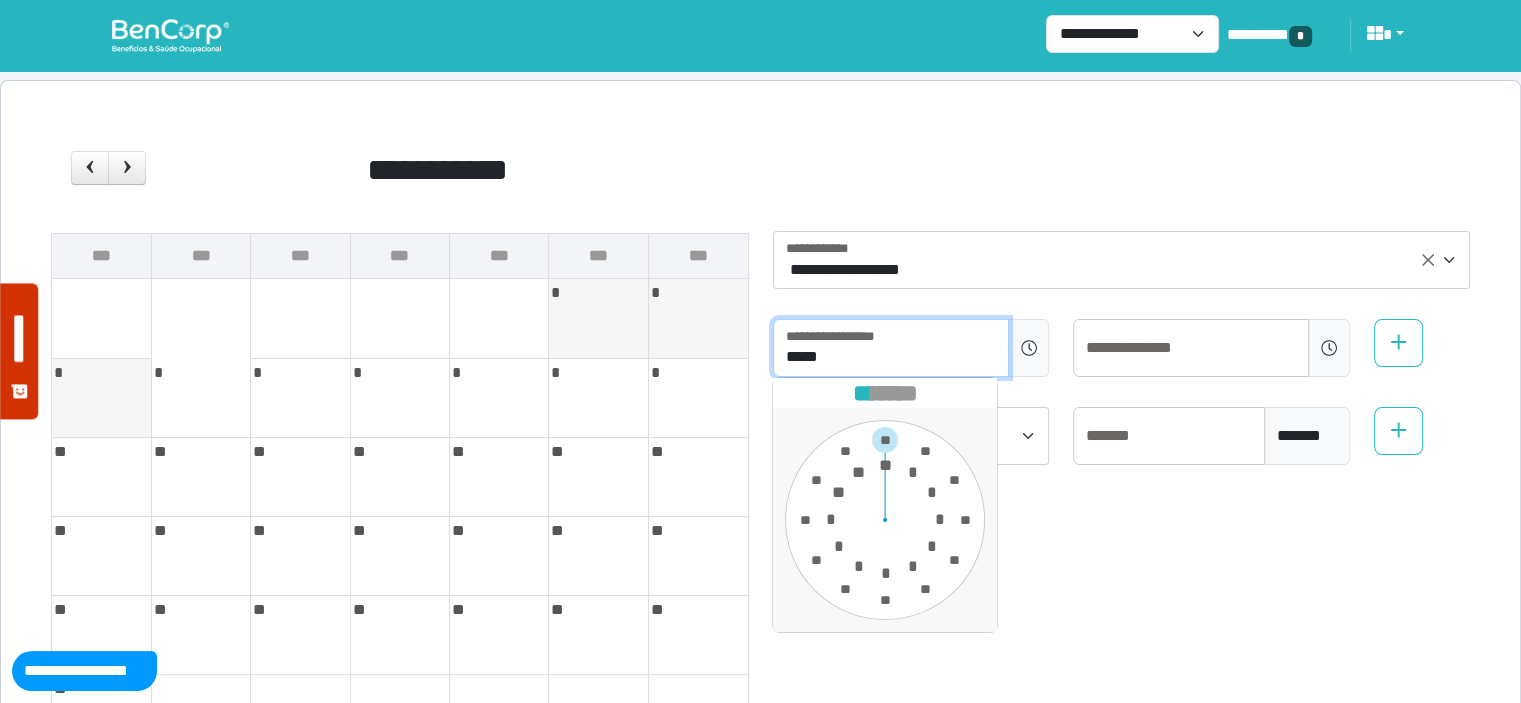 type on "*****" 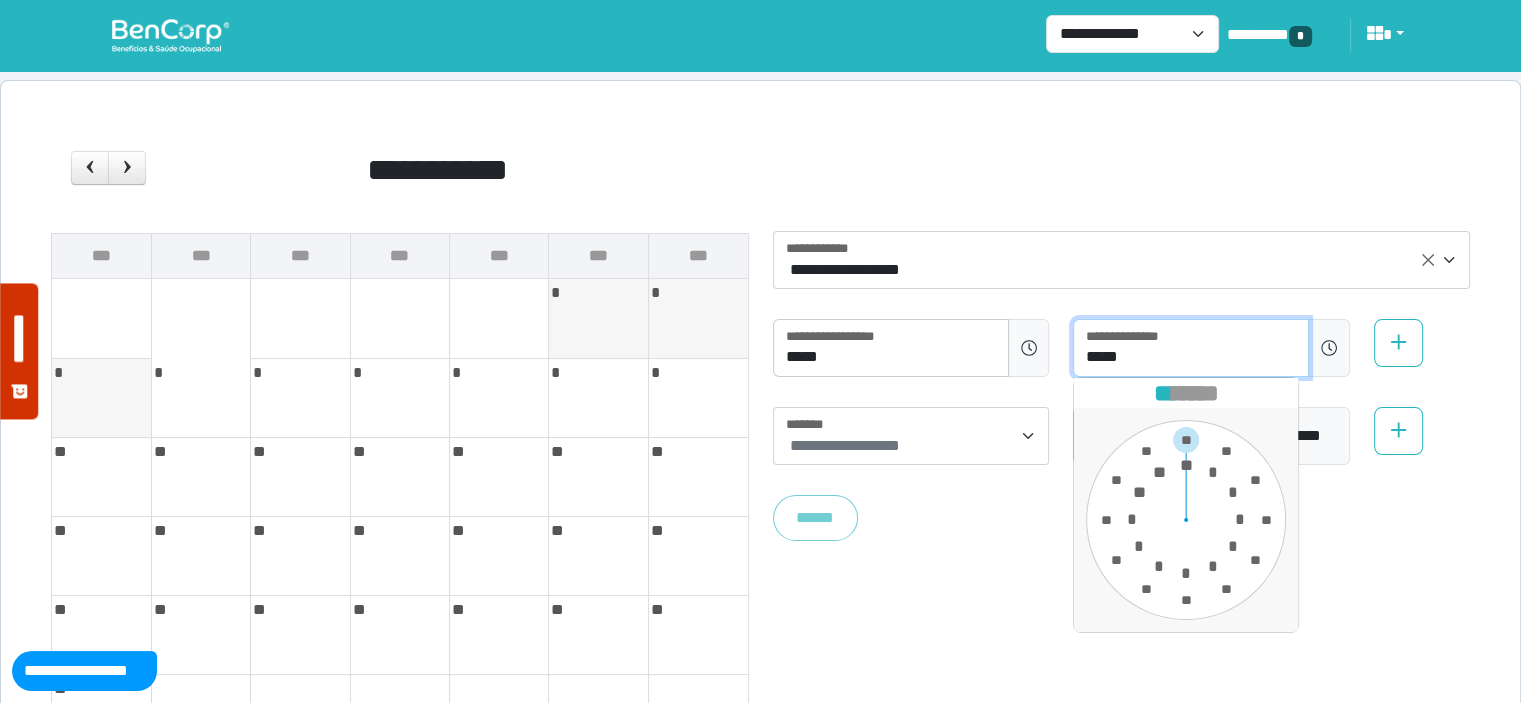 type on "*****" 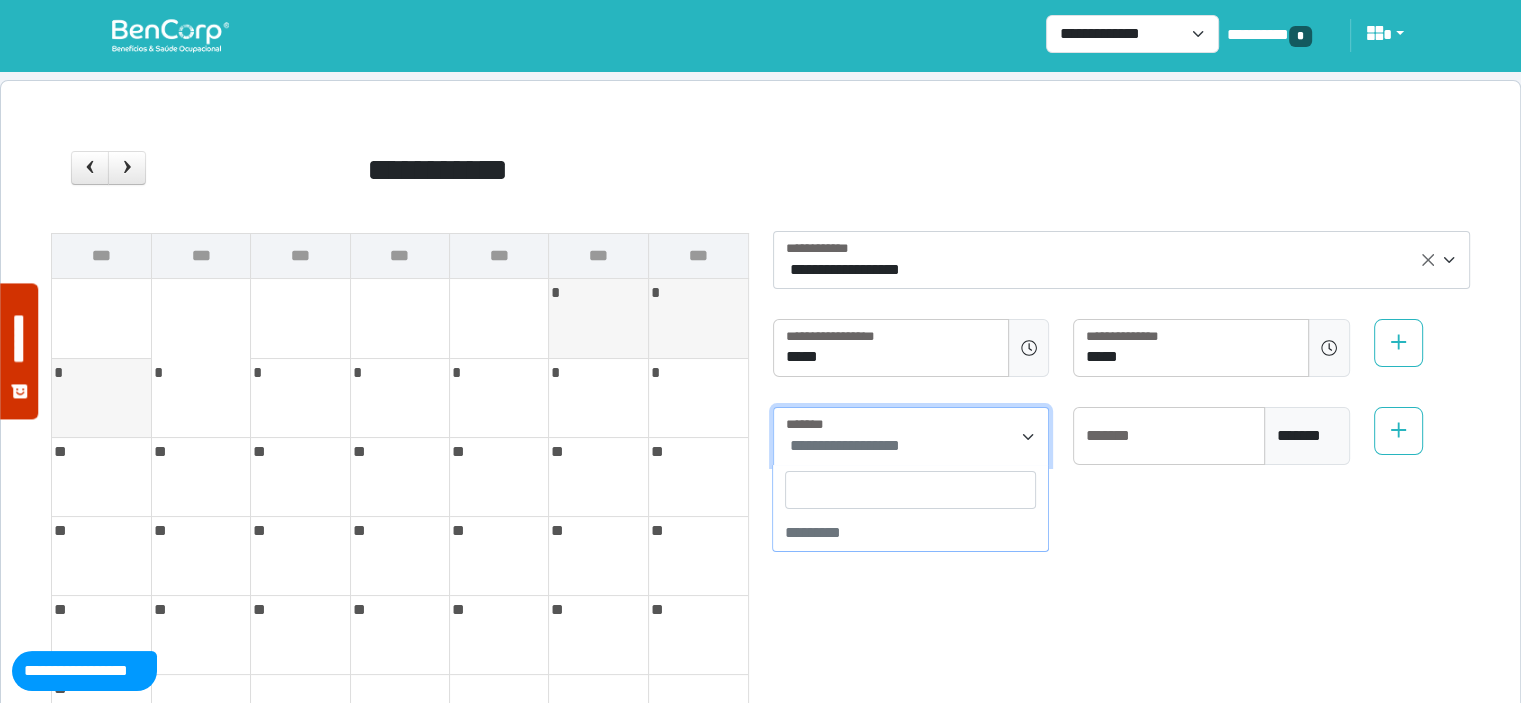 click on "**********" at bounding box center [845, 445] 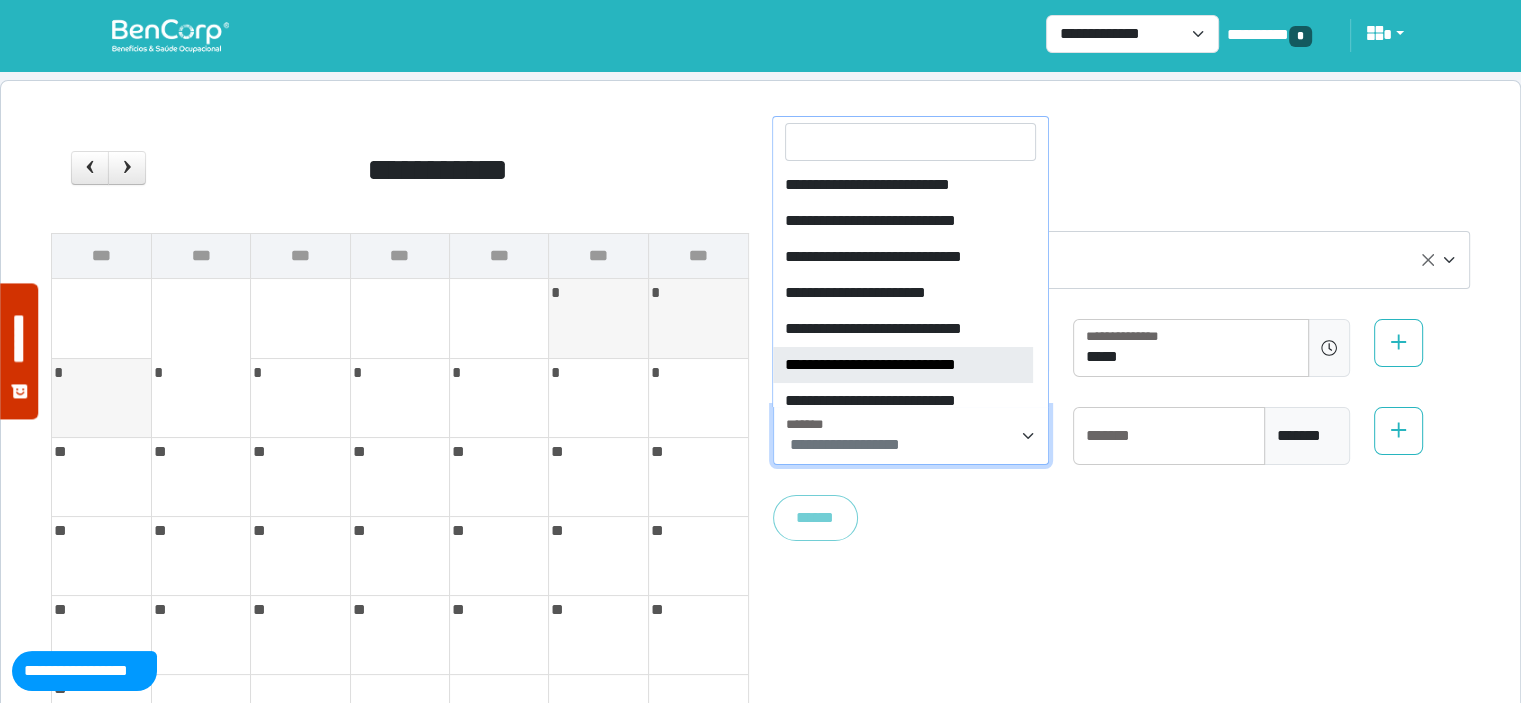 type on "**" 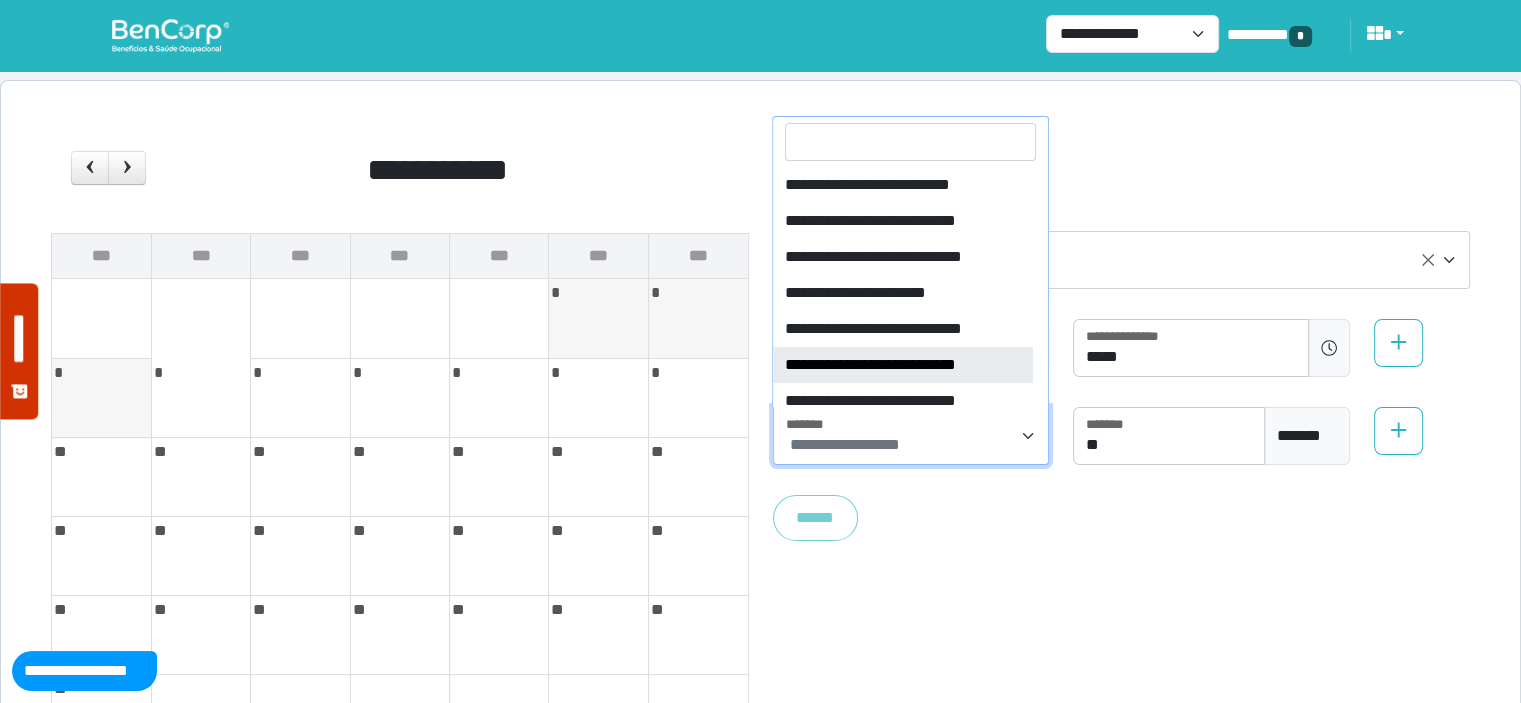 select on "****" 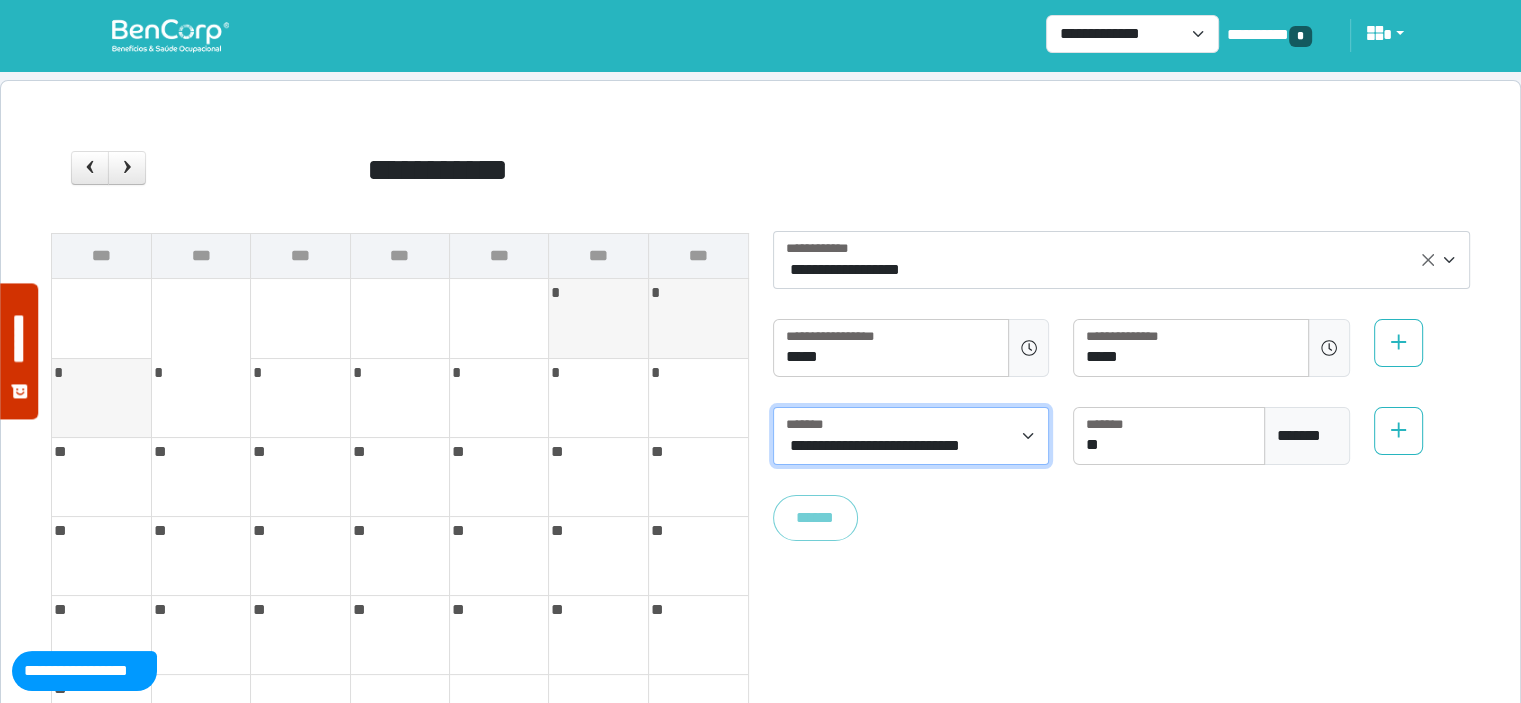 click on "* * * * * * *" at bounding box center [400, 397] 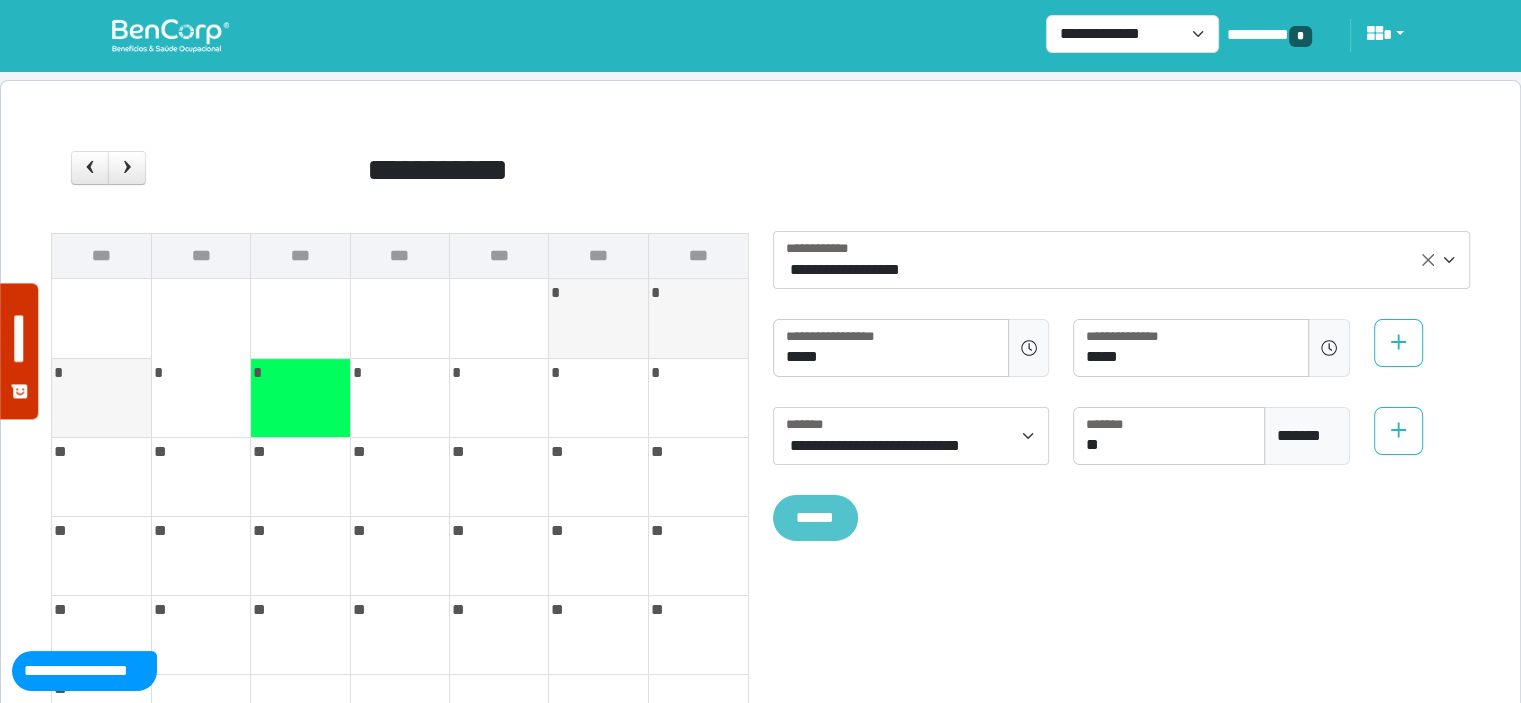 click on "******" at bounding box center (816, 518) 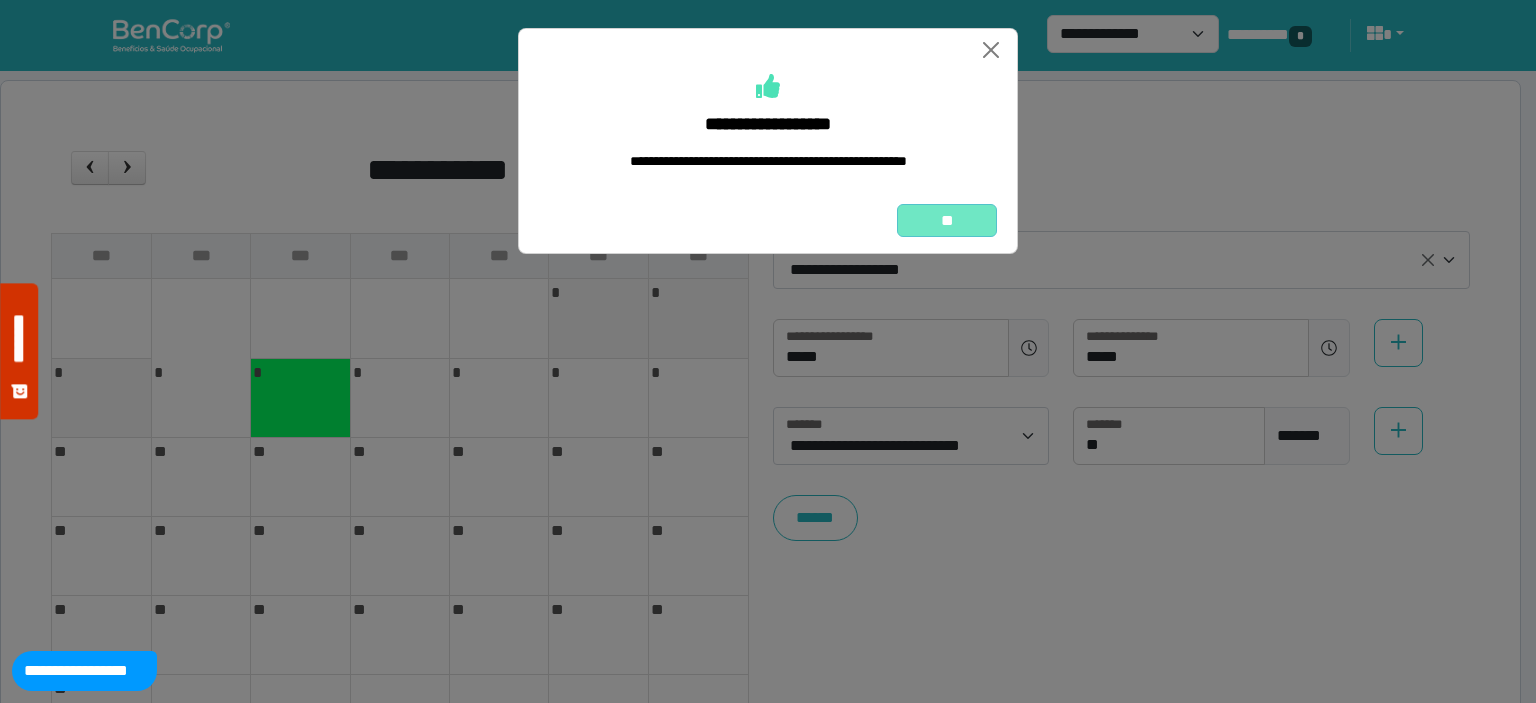 click on "**" at bounding box center (947, 221) 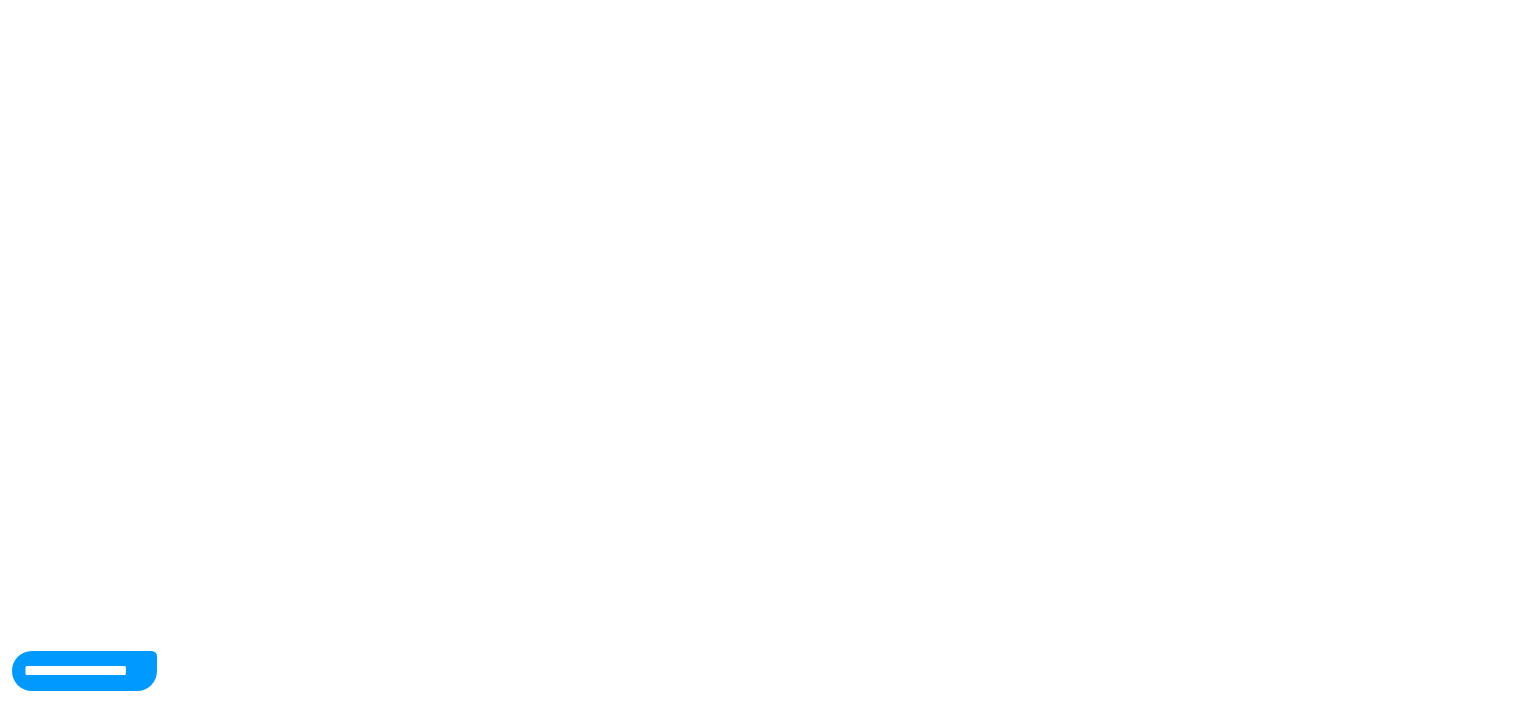 scroll, scrollTop: 0, scrollLeft: 0, axis: both 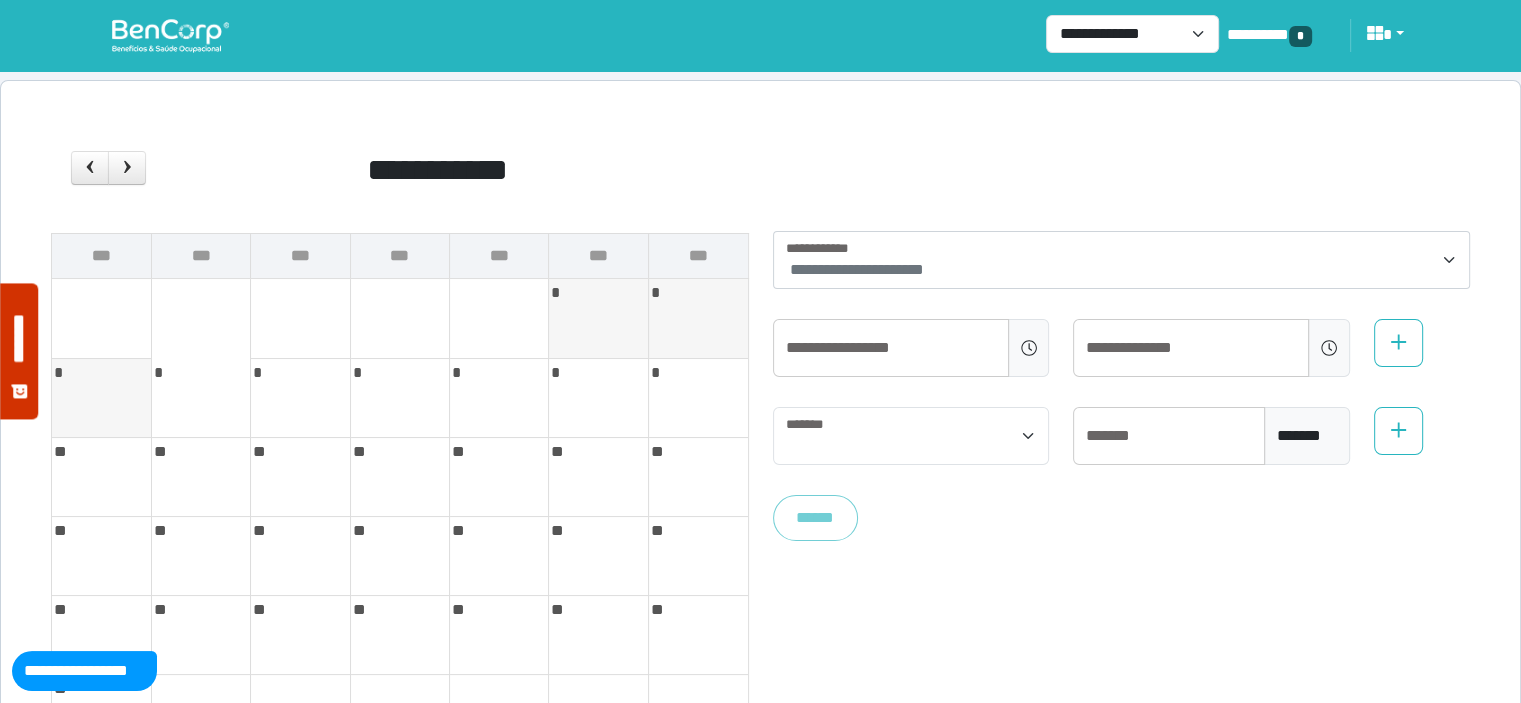 click at bounding box center [170, 35] 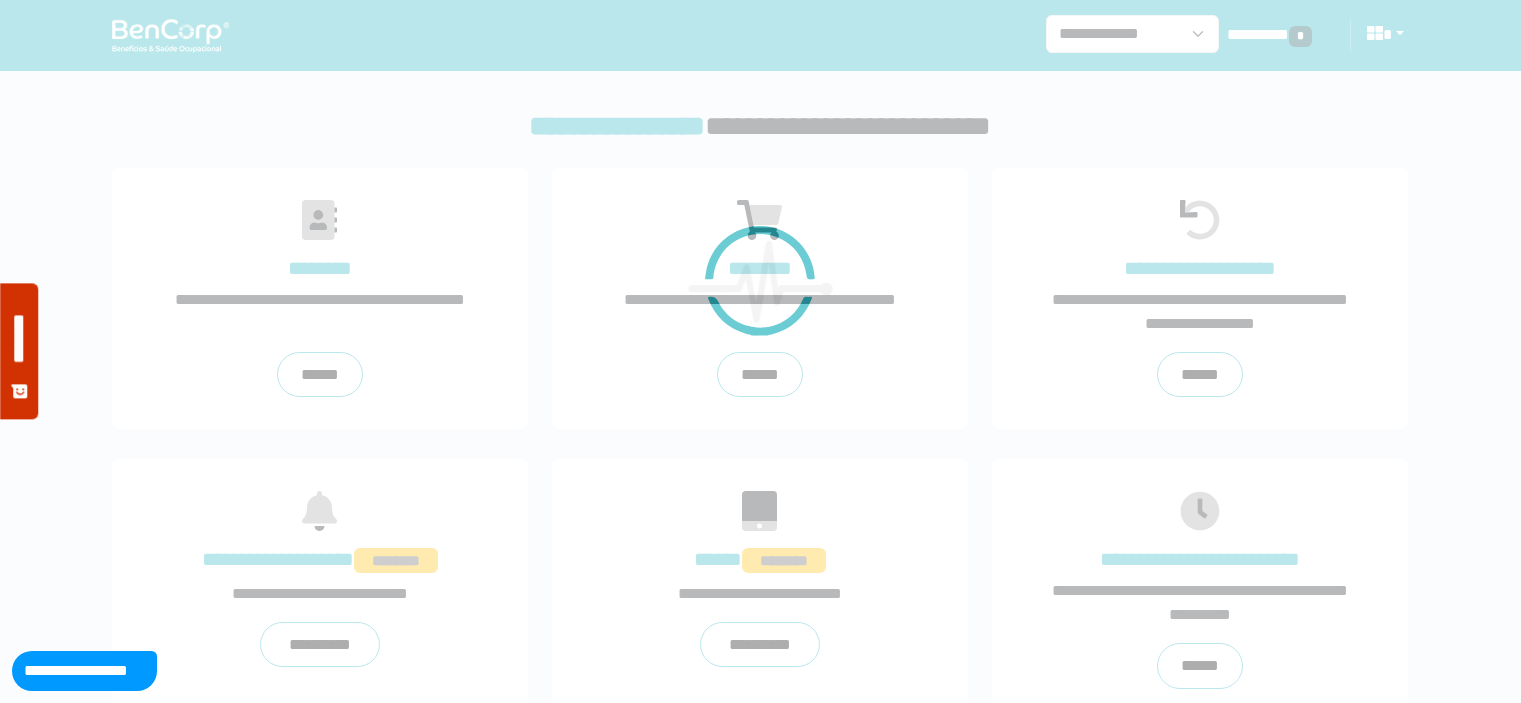 scroll, scrollTop: 0, scrollLeft: 0, axis: both 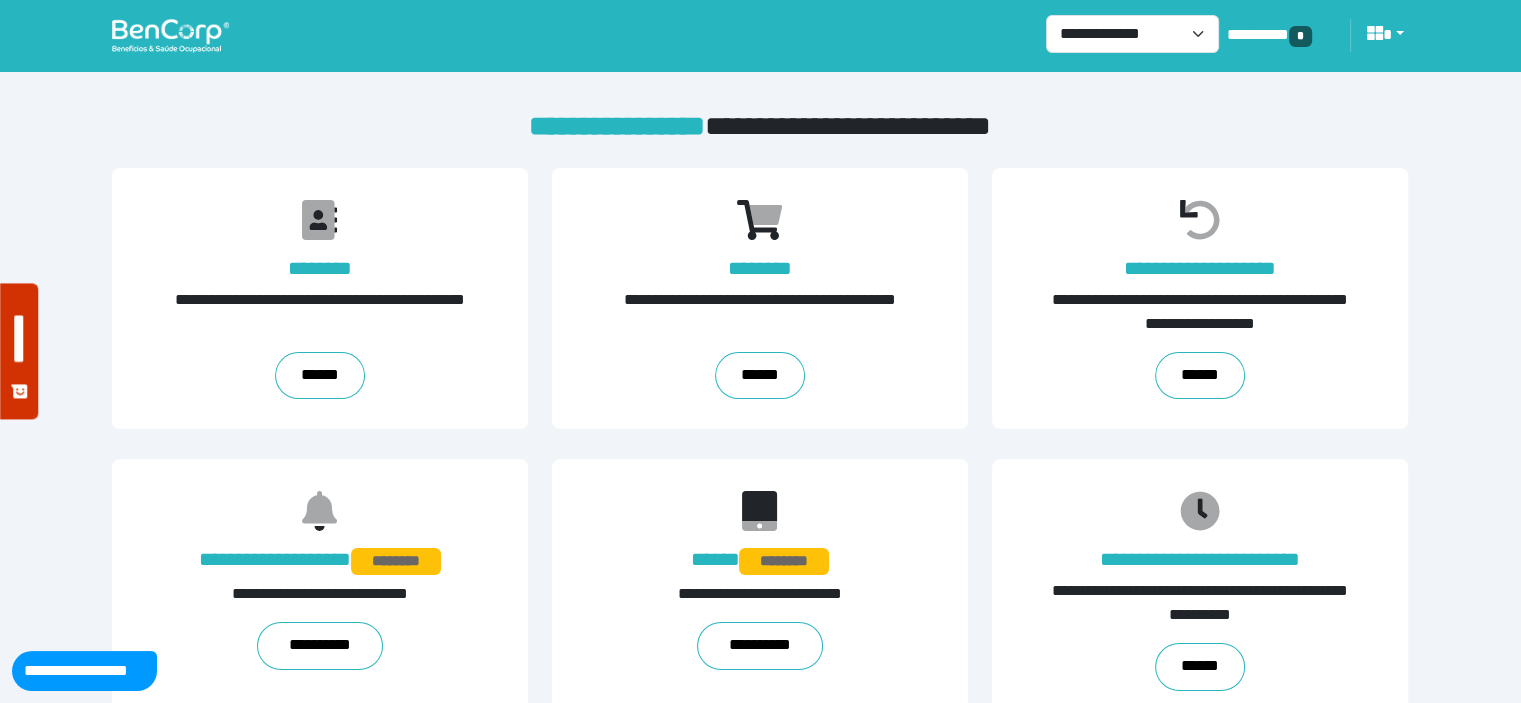 click at bounding box center (170, 35) 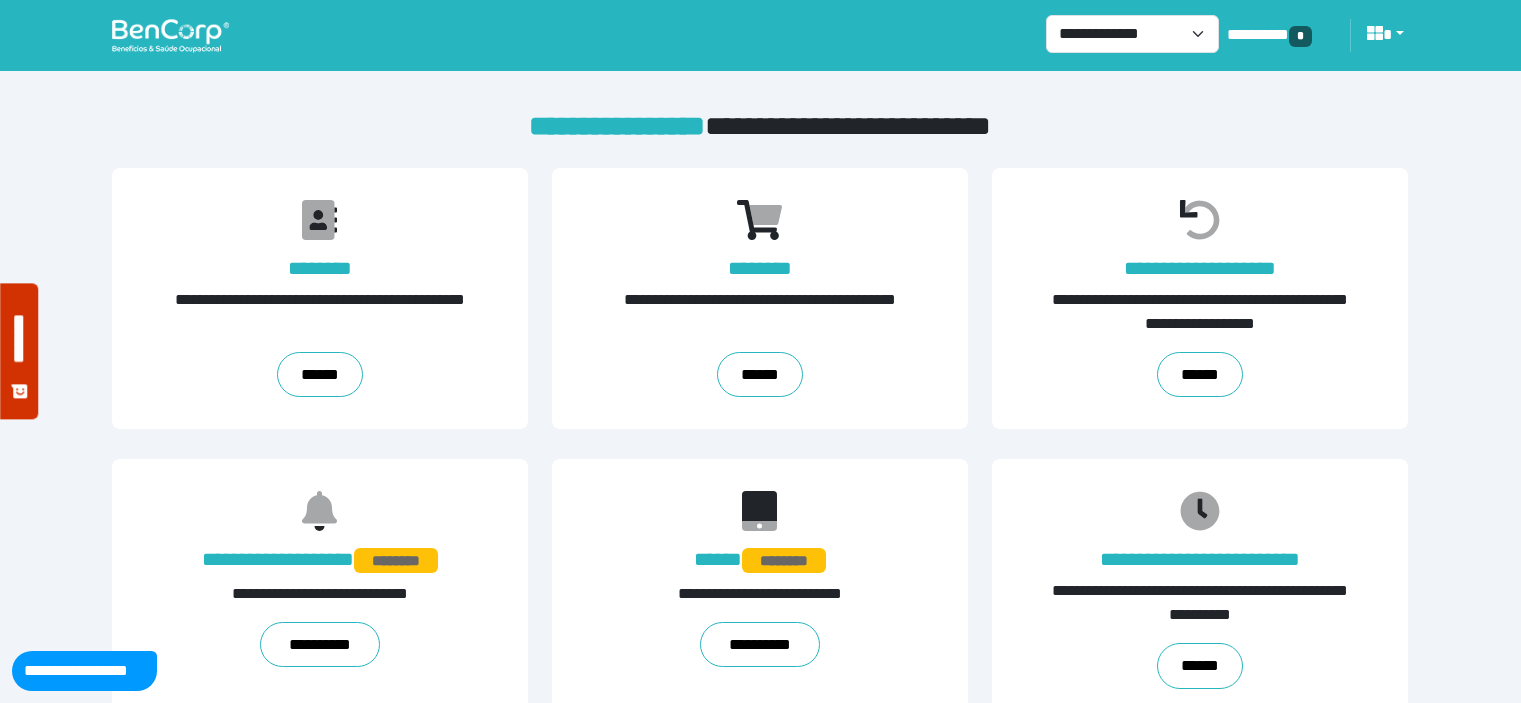 scroll, scrollTop: 0, scrollLeft: 0, axis: both 